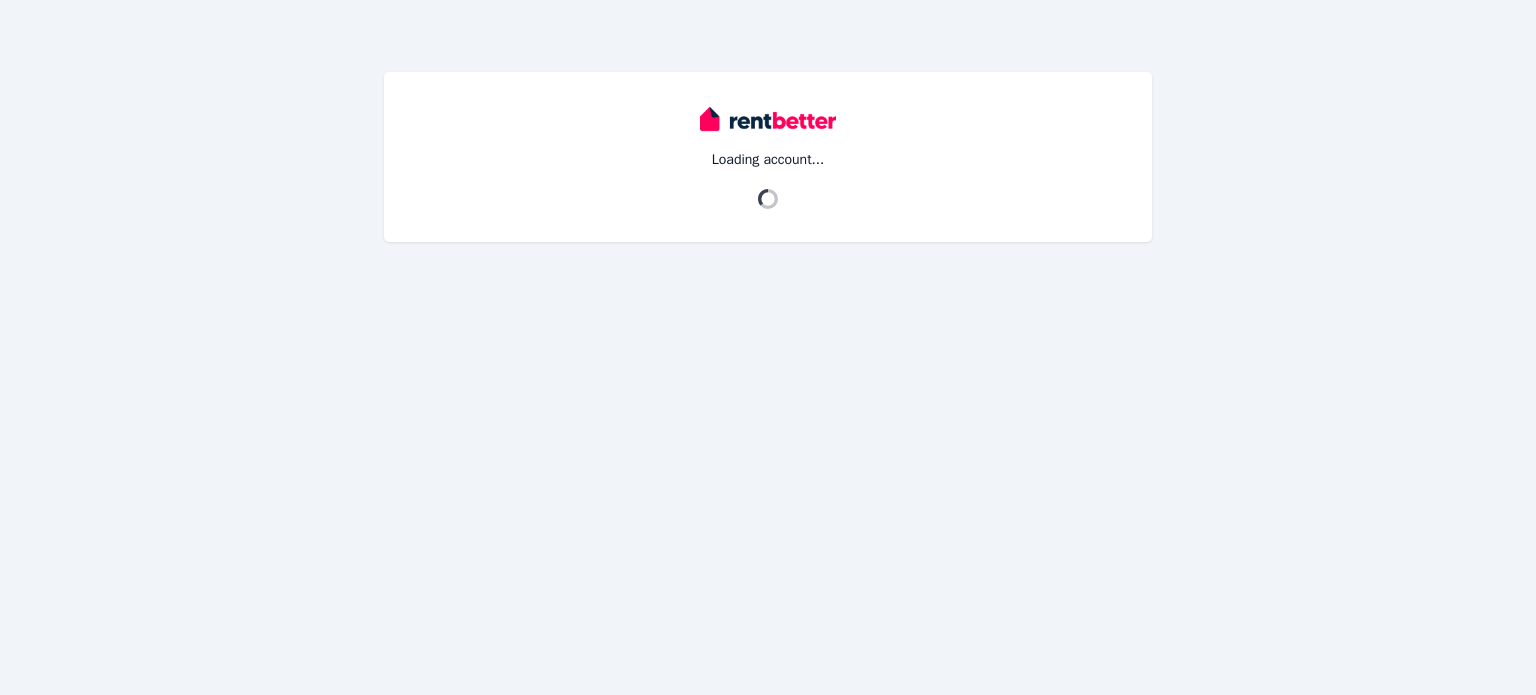scroll, scrollTop: 0, scrollLeft: 0, axis: both 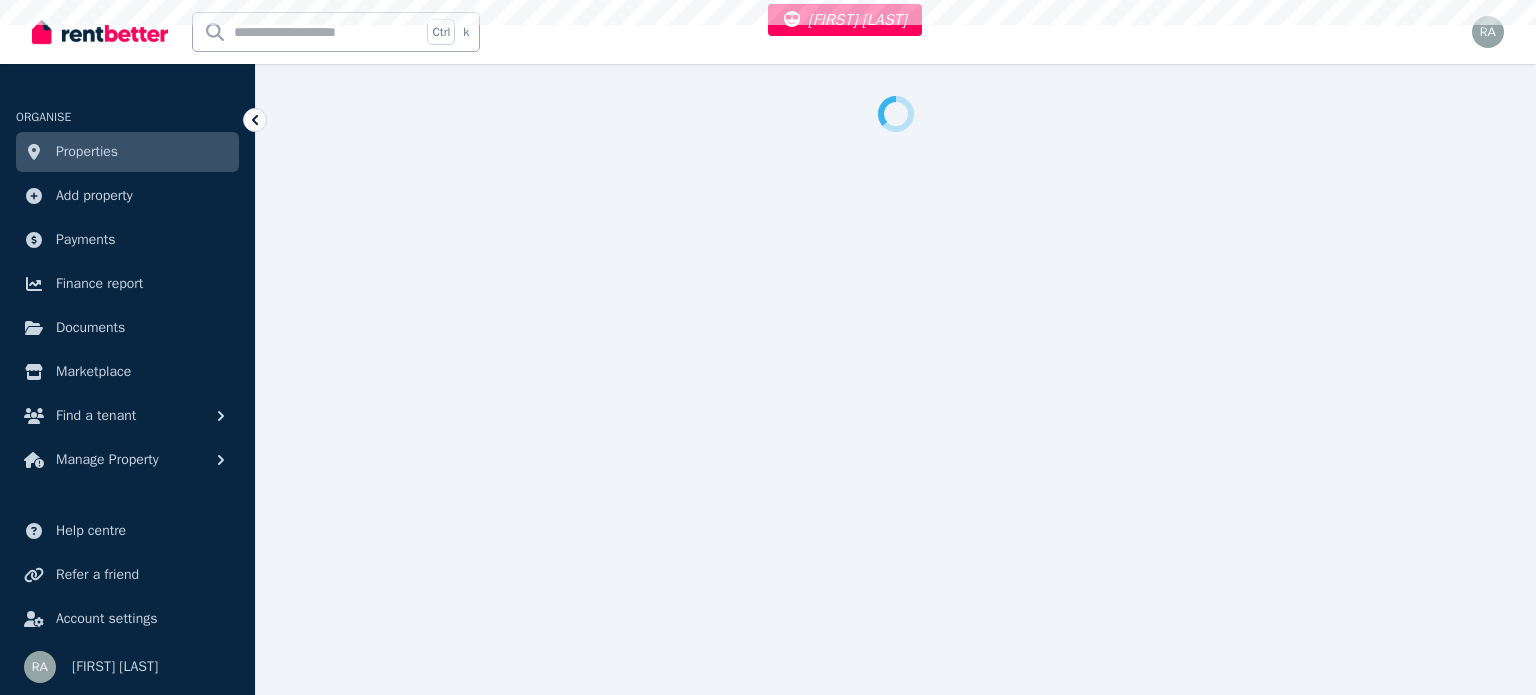 select on "***" 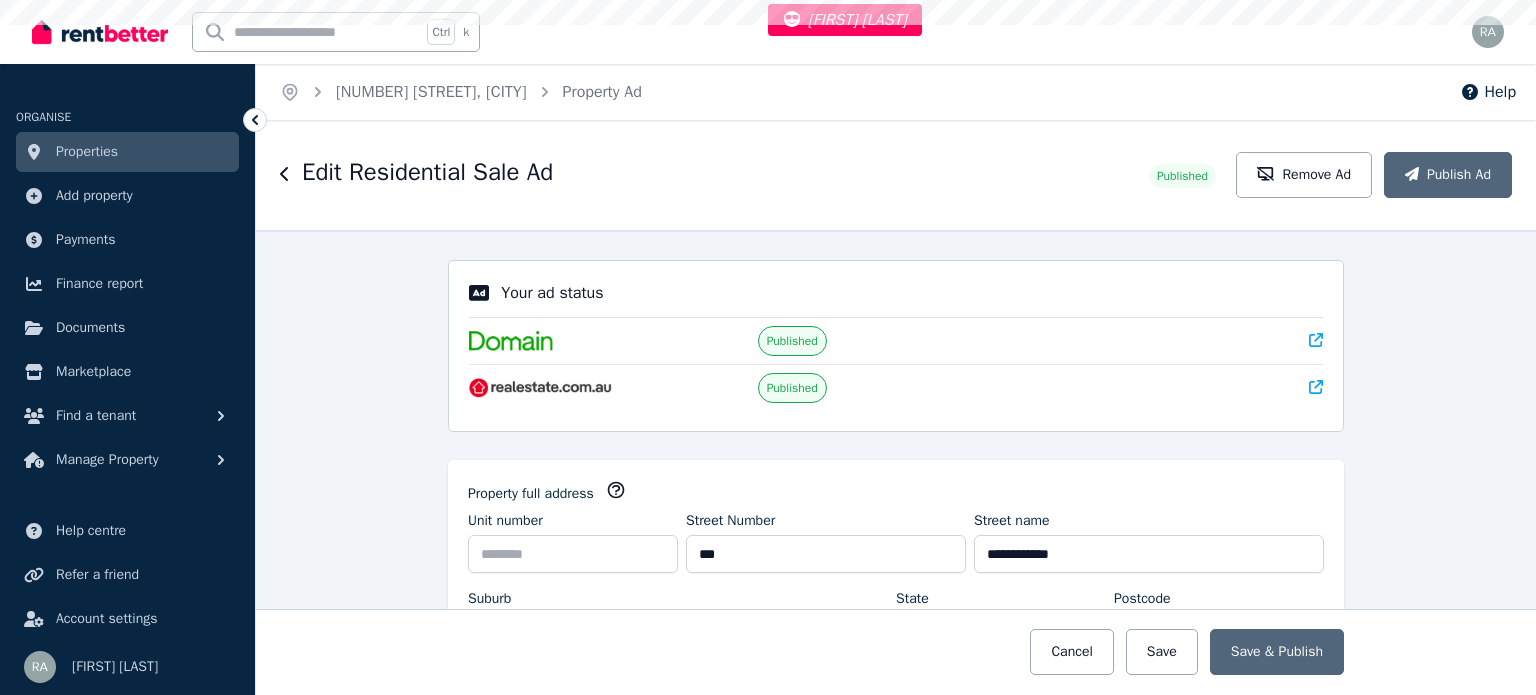 scroll, scrollTop: 0, scrollLeft: 0, axis: both 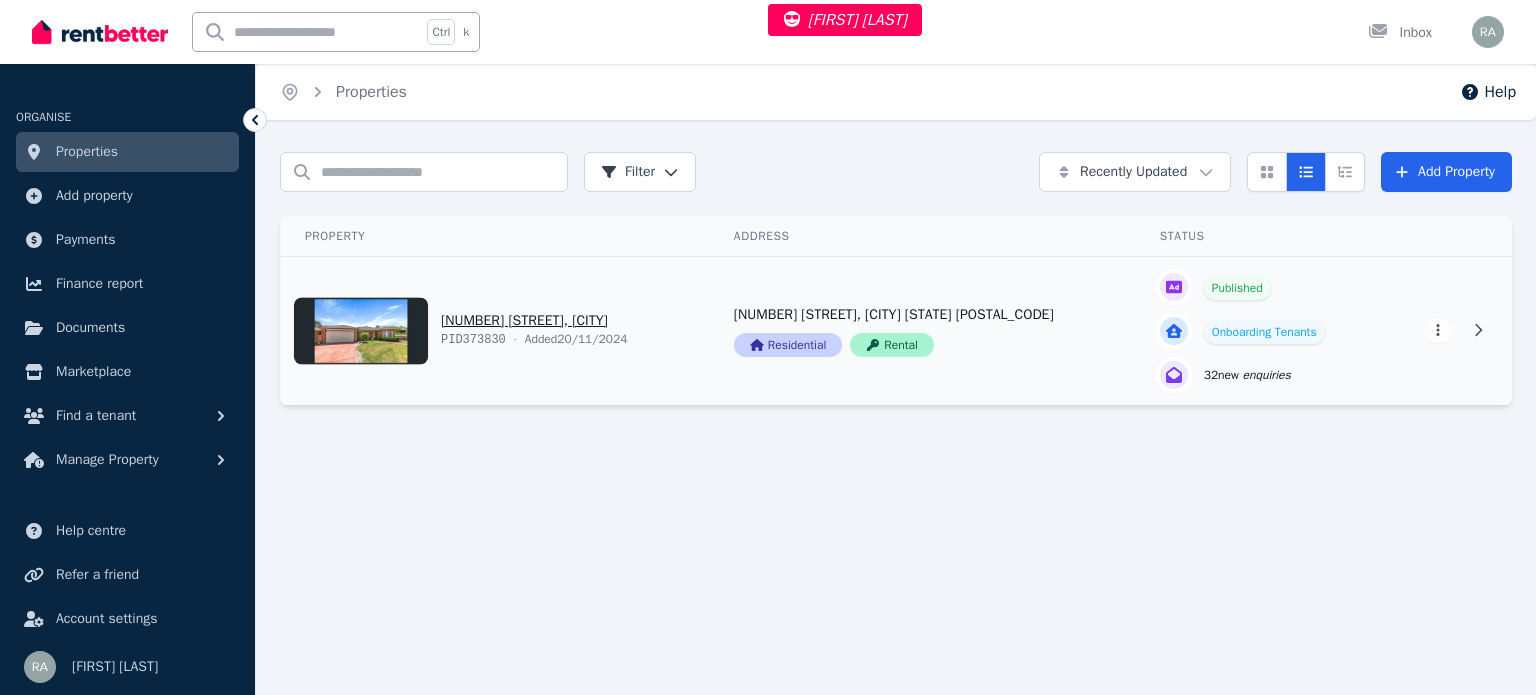 click on "View property details" at bounding box center (495, 331) 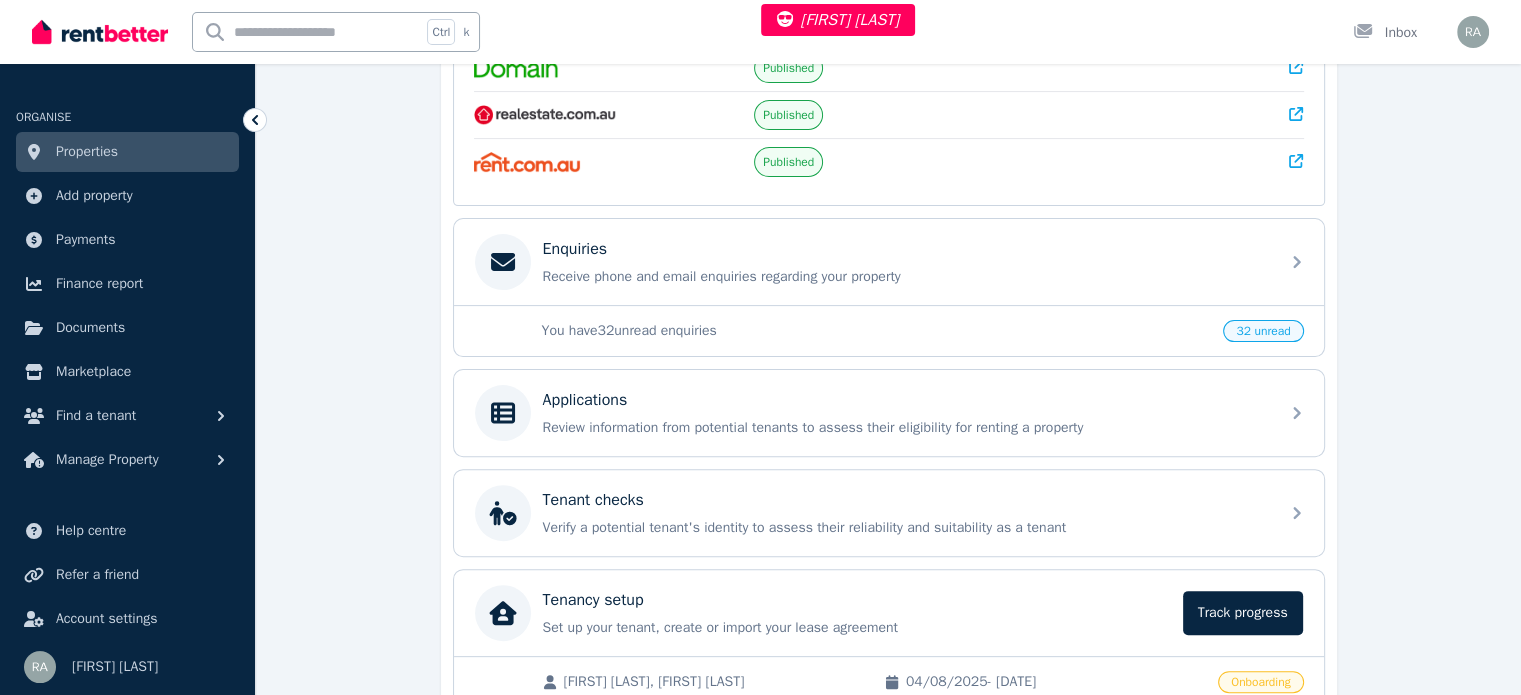scroll, scrollTop: 500, scrollLeft: 0, axis: vertical 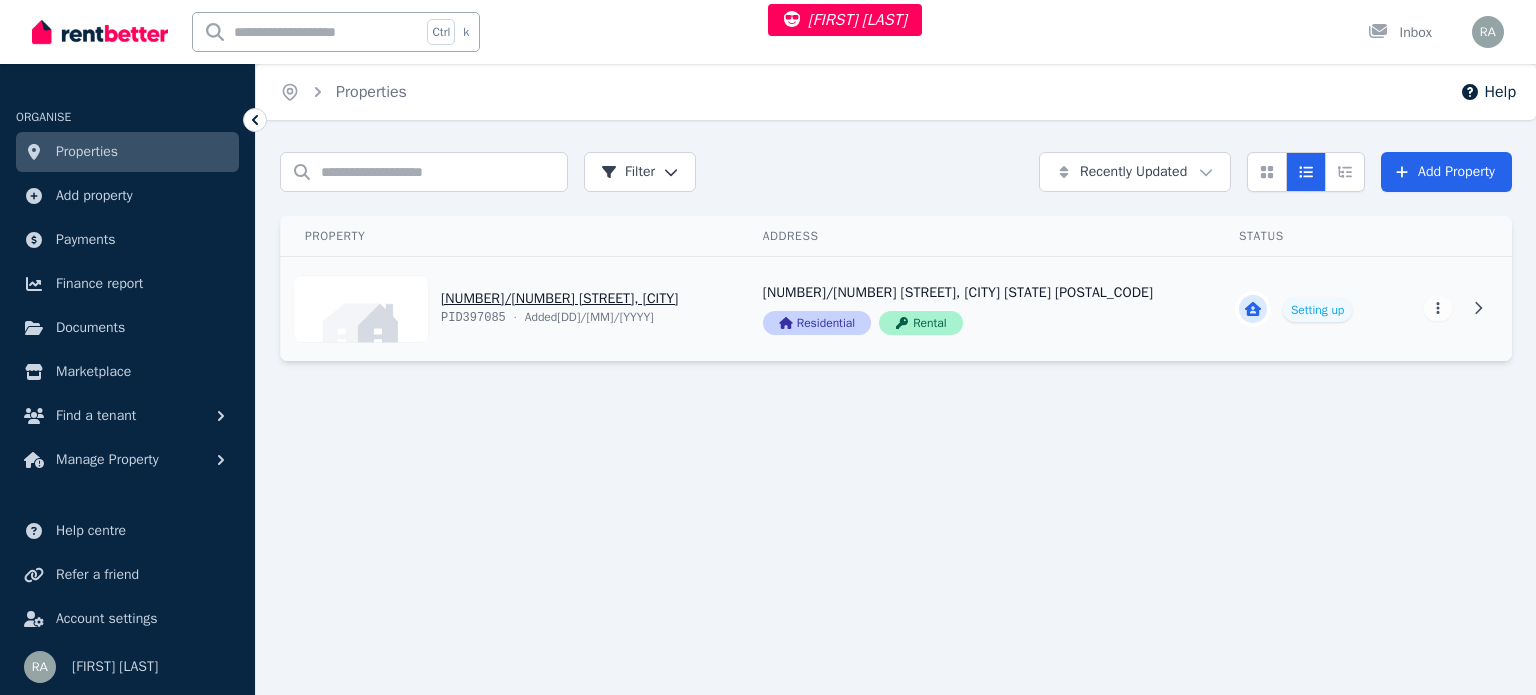 click on "View property details" at bounding box center [510, 309] 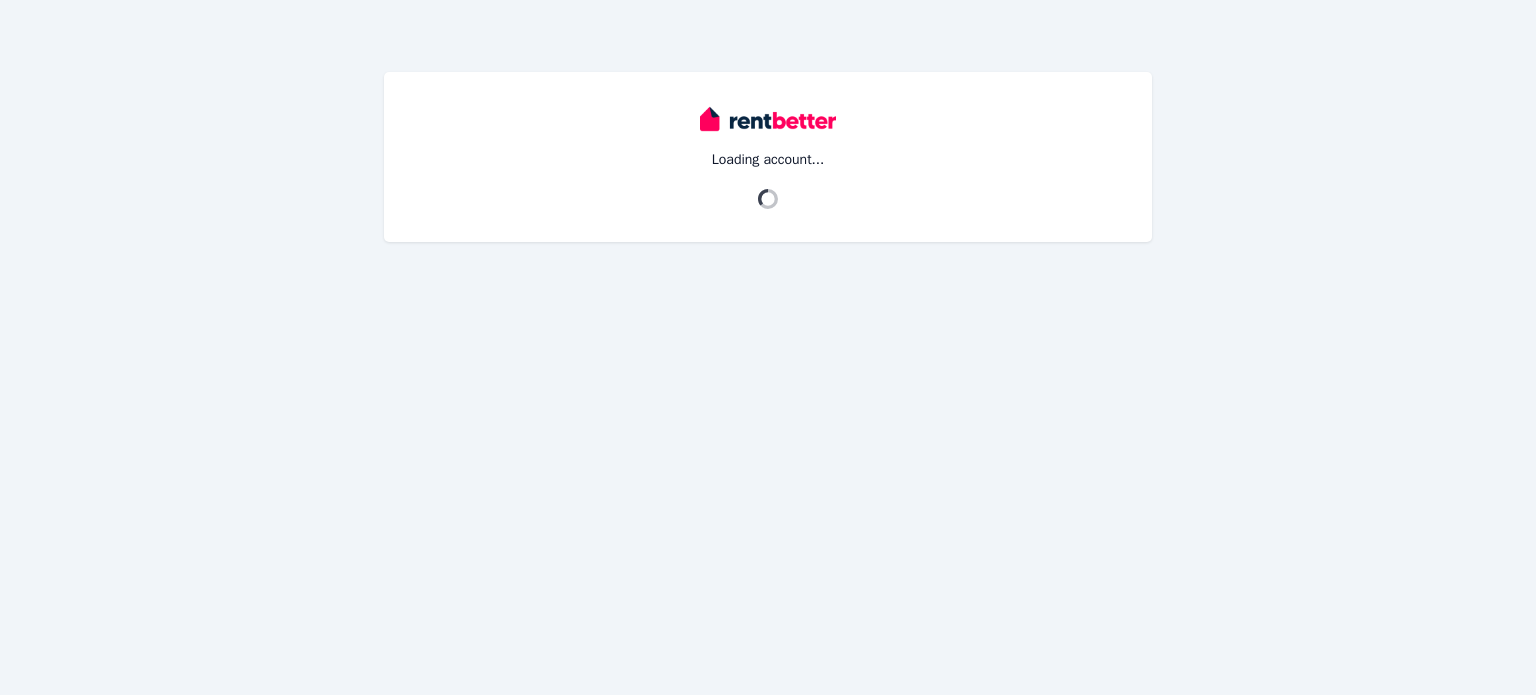 scroll, scrollTop: 0, scrollLeft: 0, axis: both 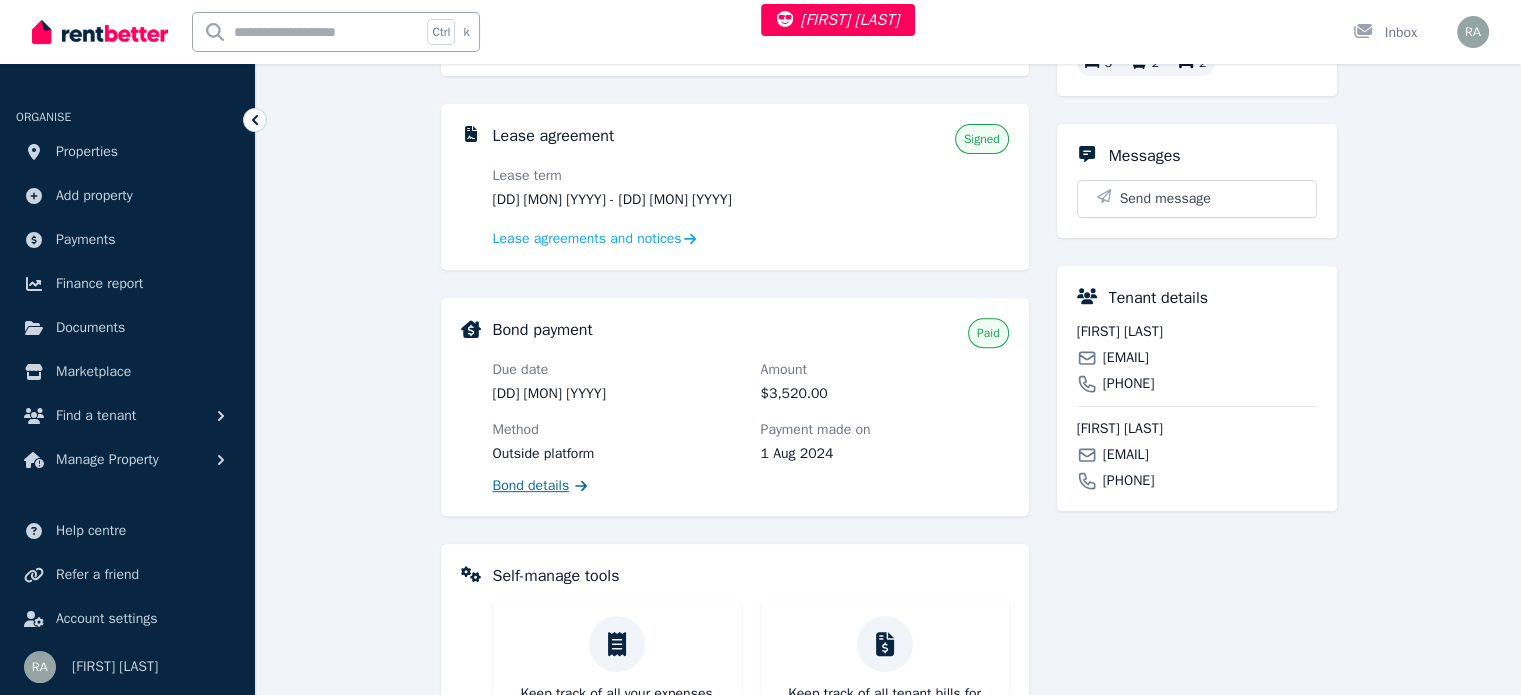 click on "Bond details" at bounding box center (531, 486) 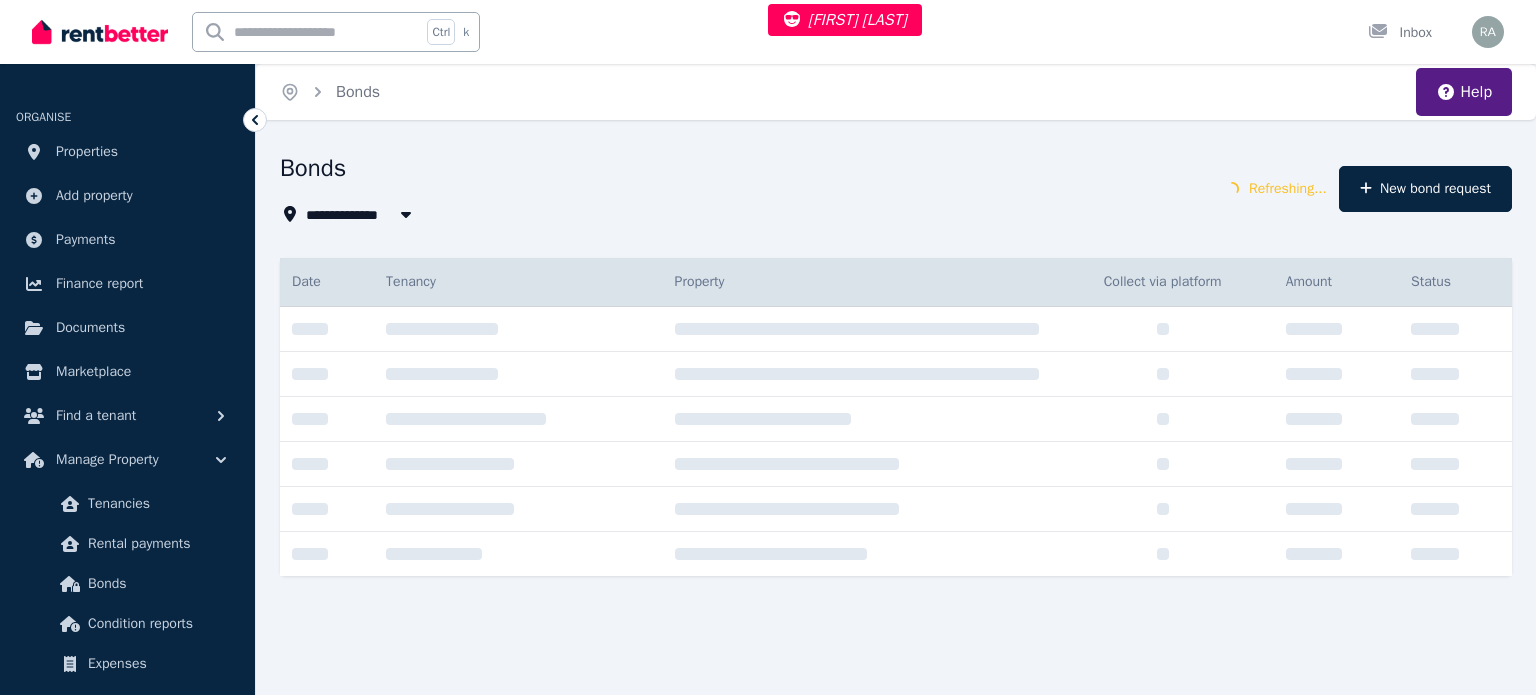 type on "**********" 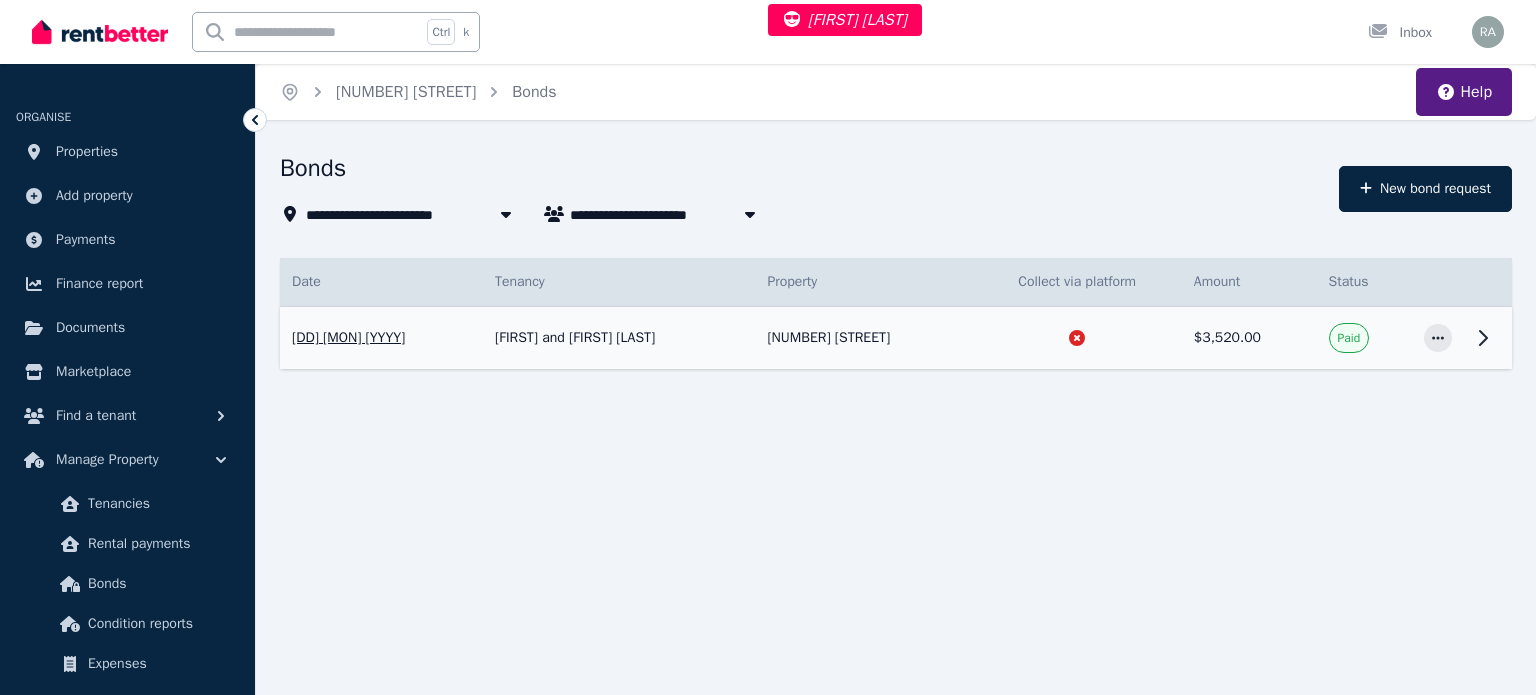 click at bounding box center [1438, 338] 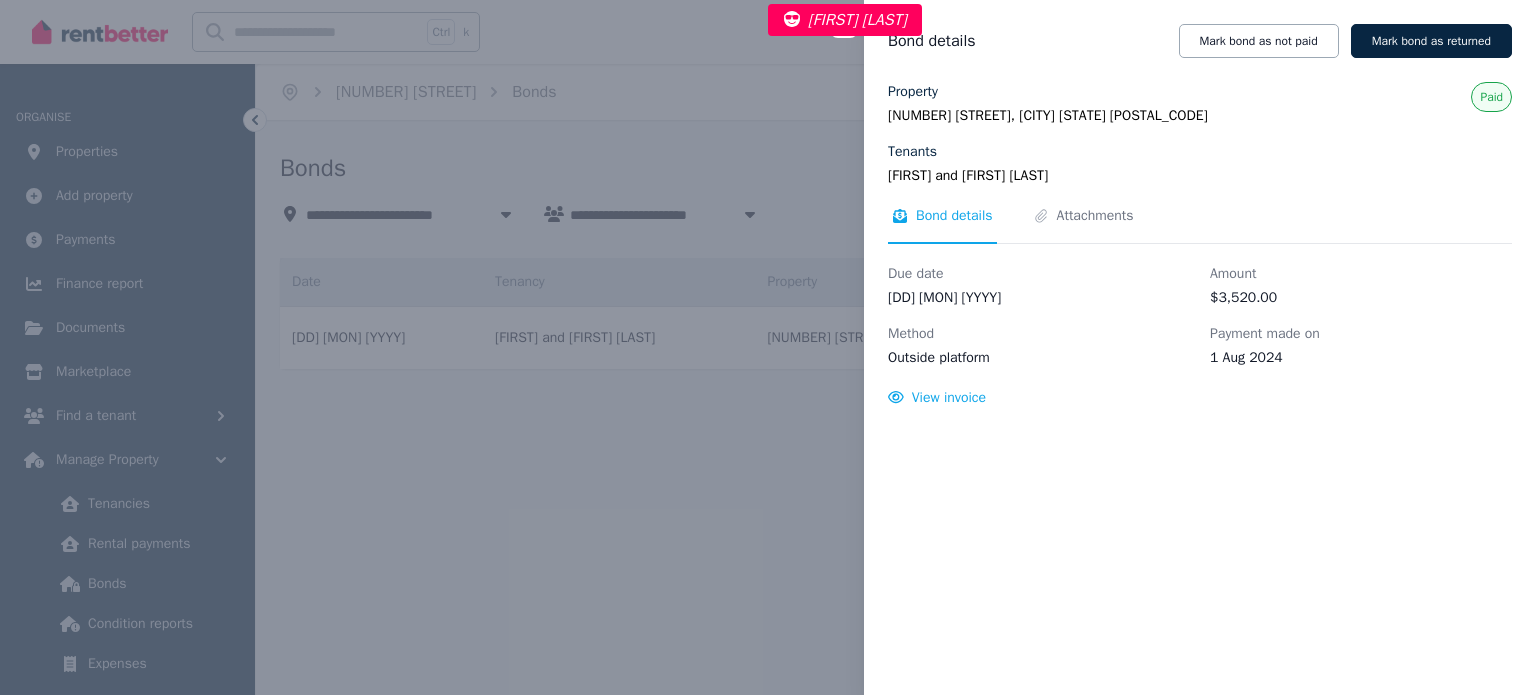 type 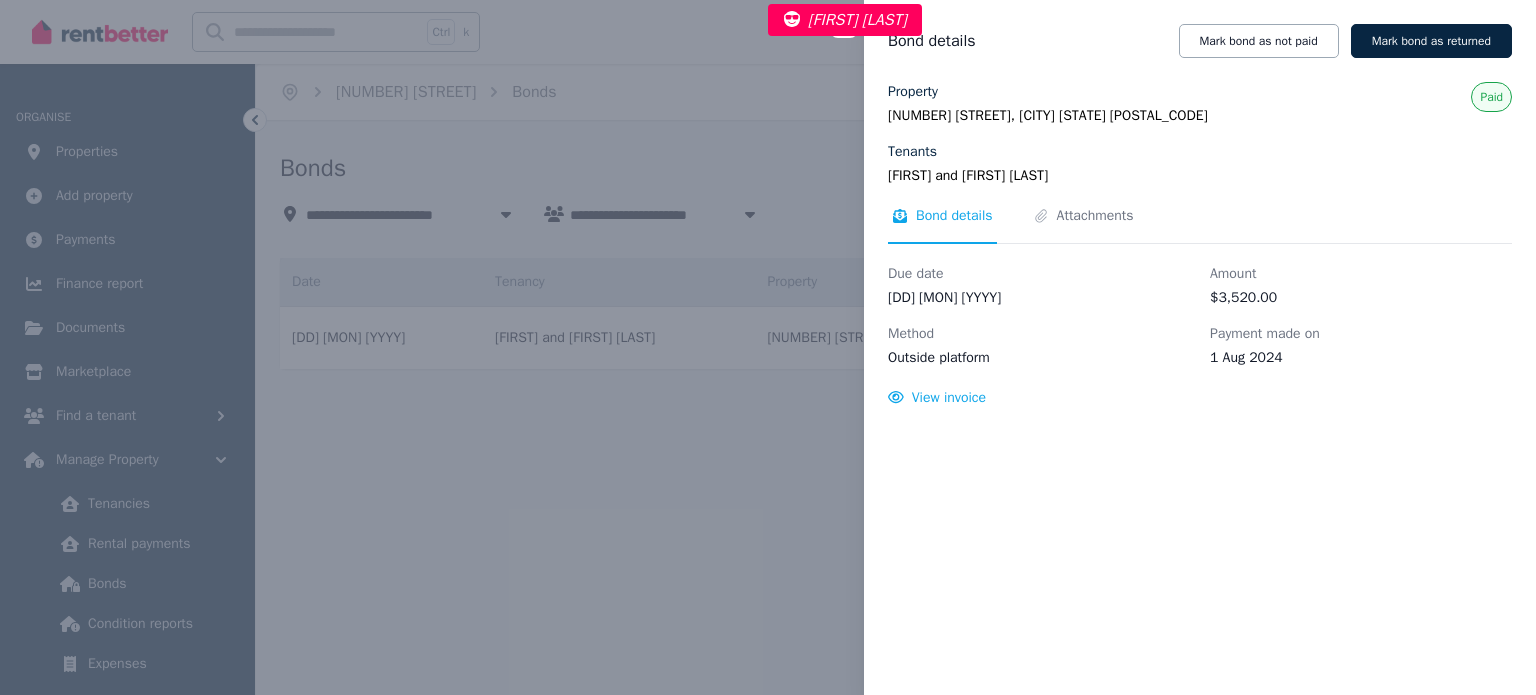click on "Close panel Bond details Mark bond as not paid Mark bond as returned Property 13 Bawden Lane, Tumbulgum NSW 2490 Tenants Renee and Kenneth Marsh Paid Bond details Attachments Due date 31 July 2024 Amount $3,520.00 Method Outside platform Payment made on 1 Aug 2024 View invoice" at bounding box center [768, 347] 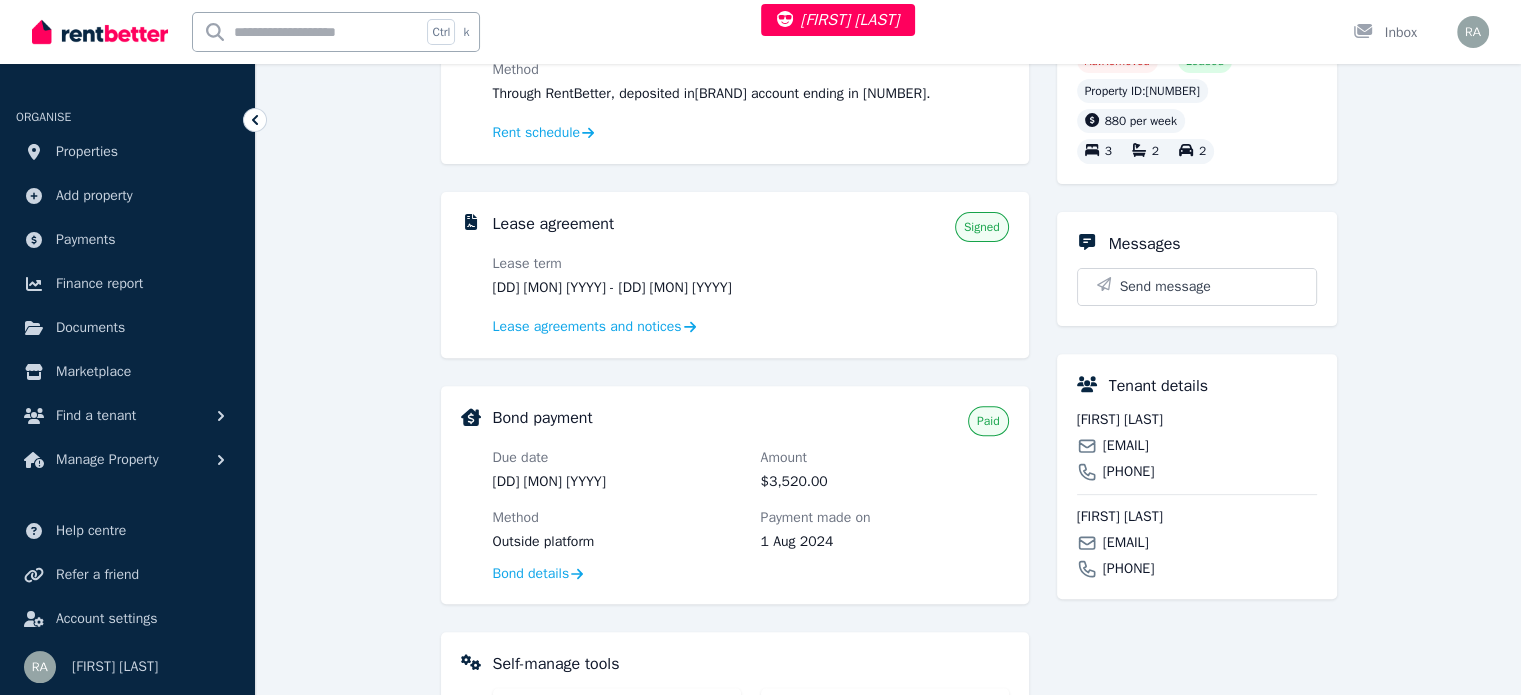 scroll, scrollTop: 500, scrollLeft: 0, axis: vertical 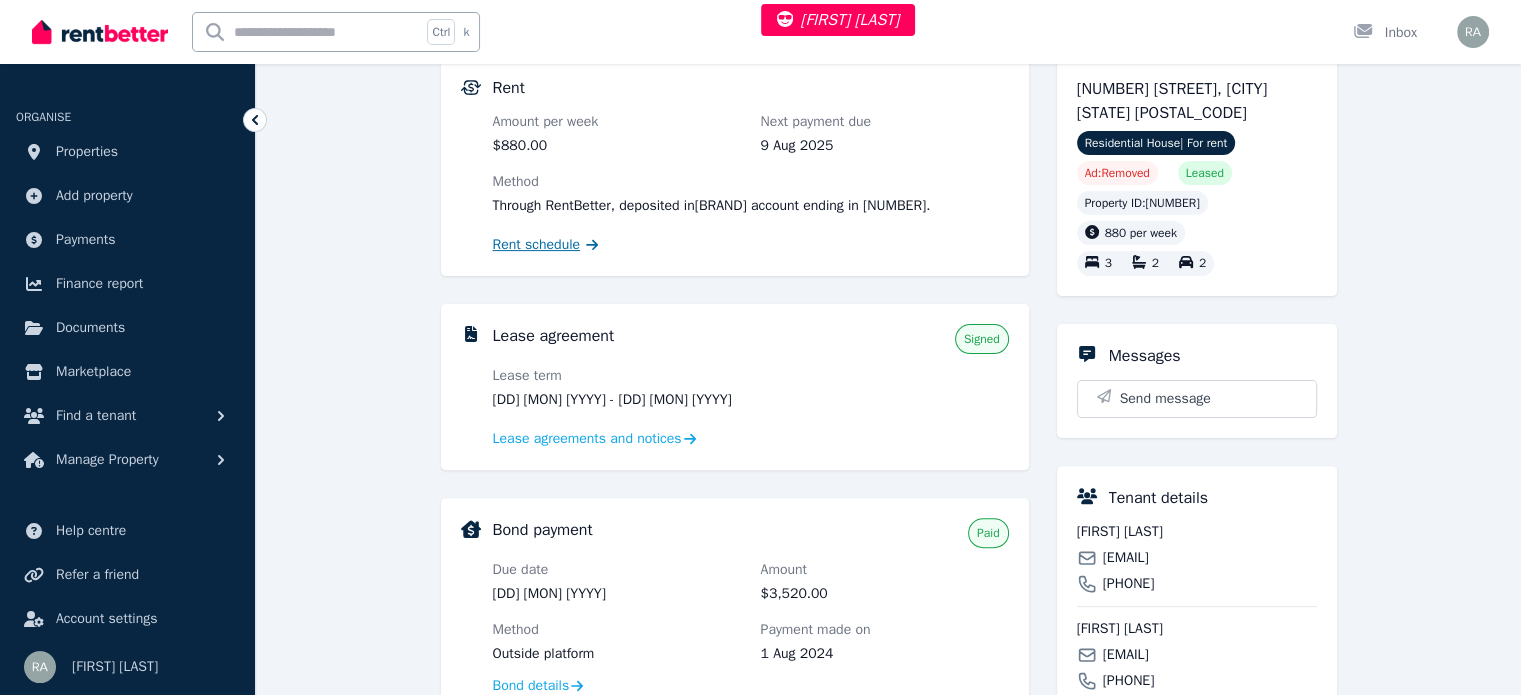click on "Rent schedule" at bounding box center (537, 245) 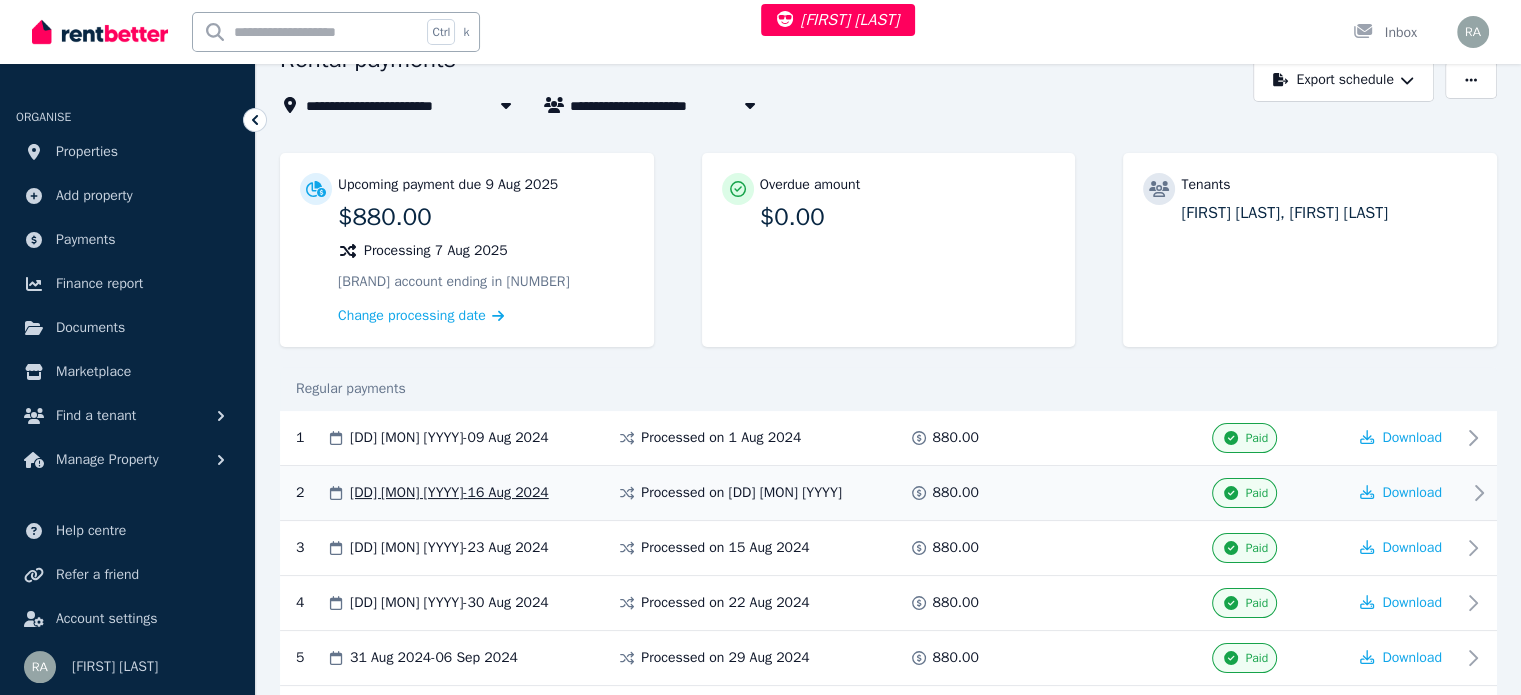 scroll, scrollTop: 0, scrollLeft: 0, axis: both 